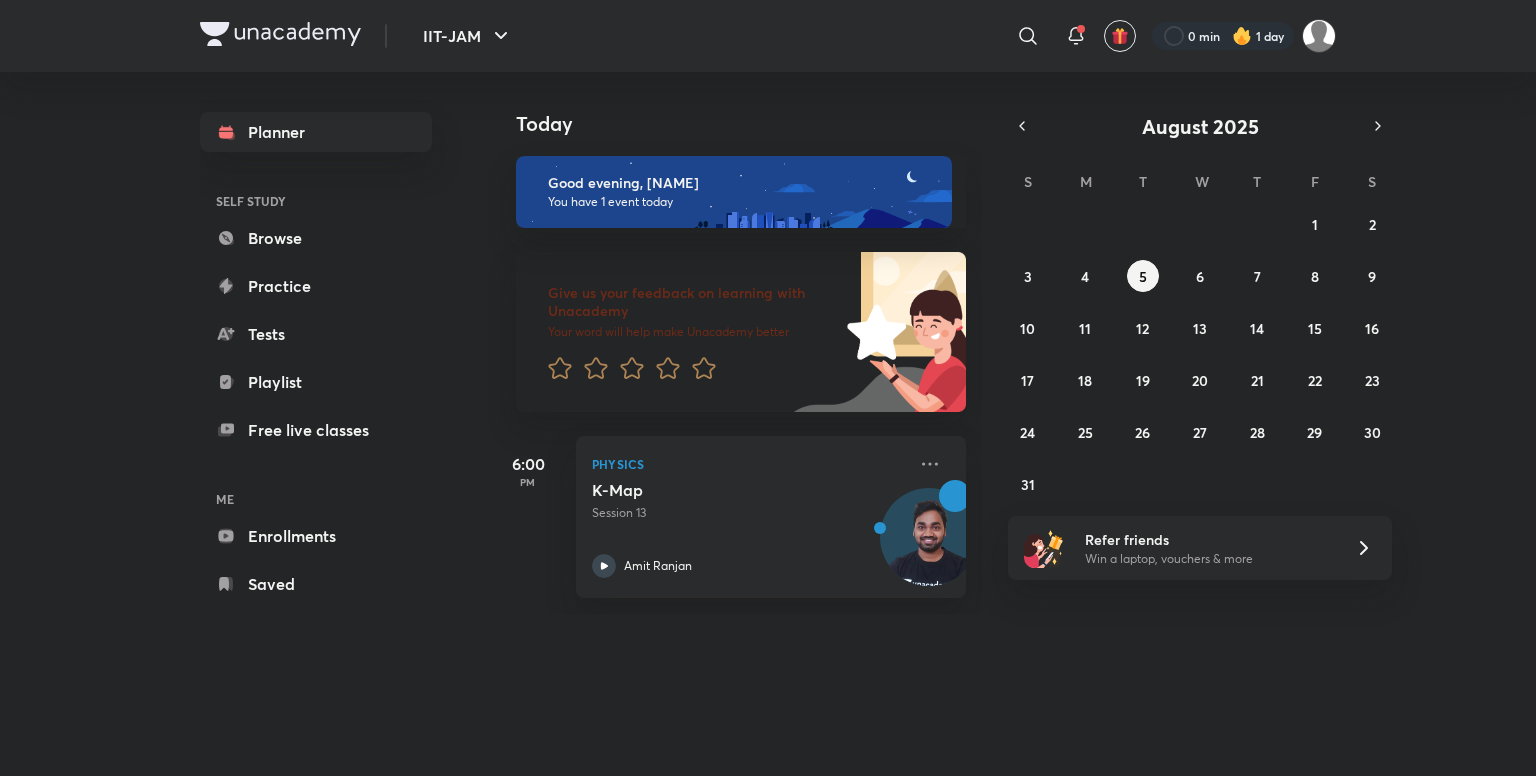 scroll, scrollTop: 0, scrollLeft: 0, axis: both 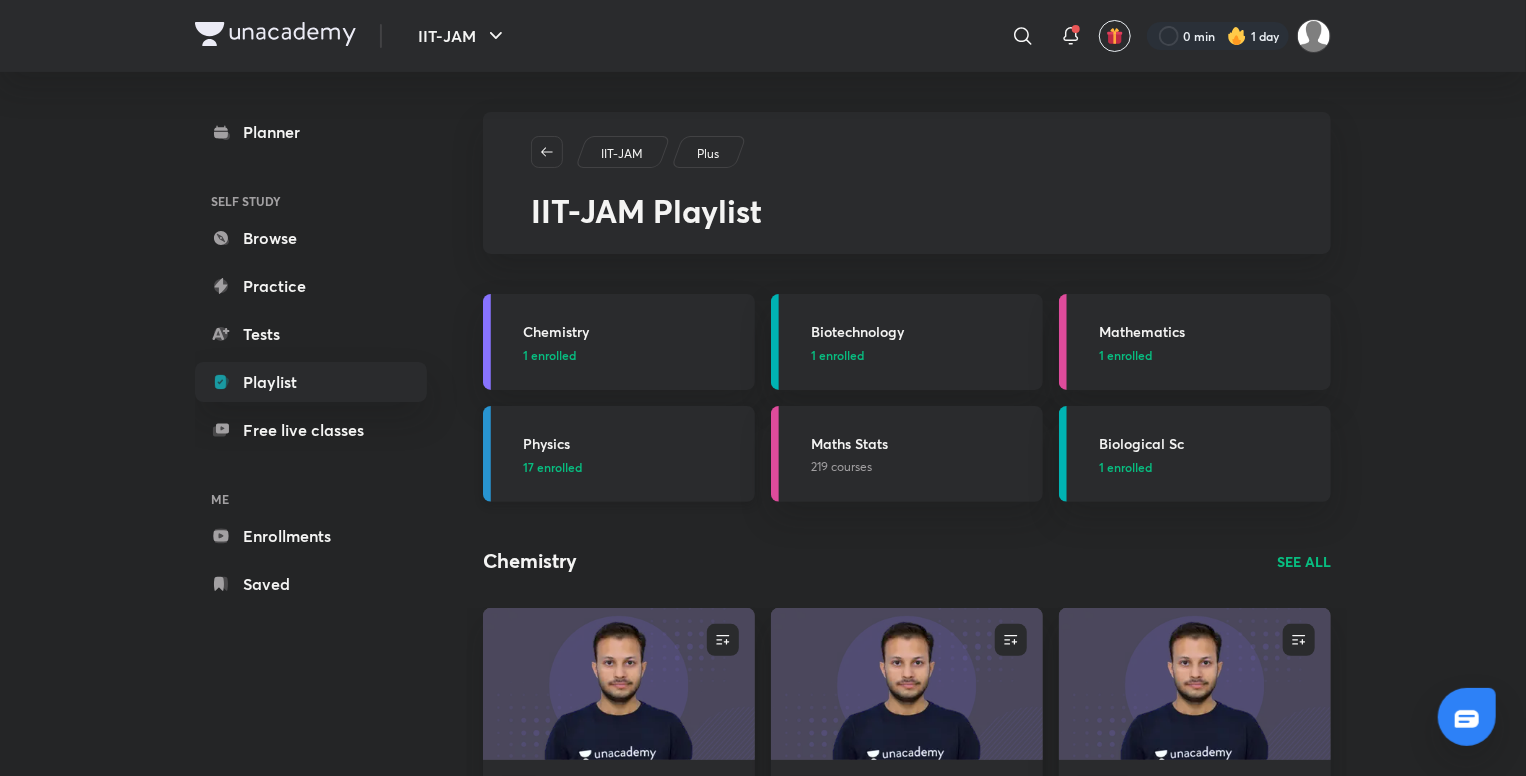 click on "Physics" at bounding box center [633, 443] 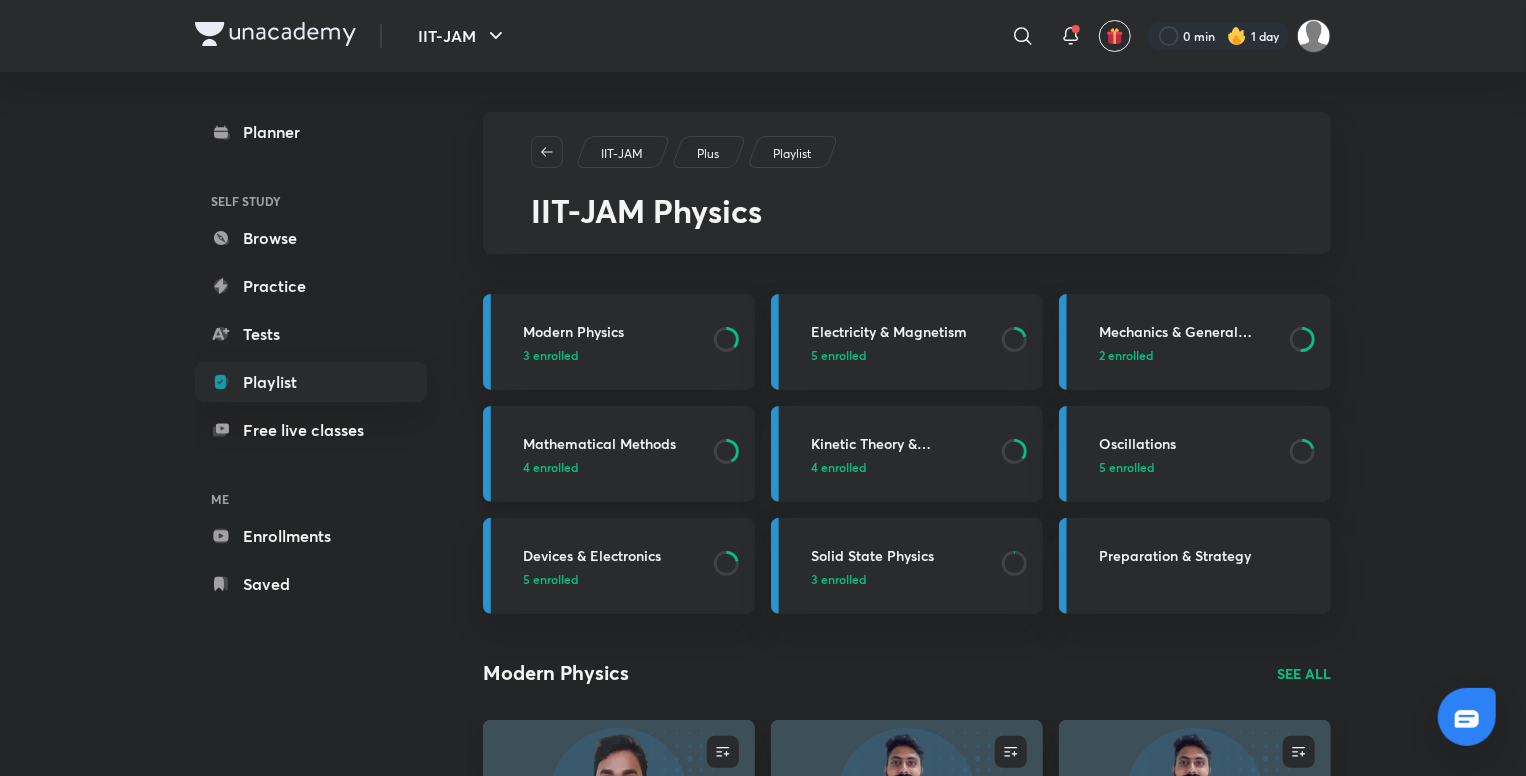 click on "4 enrolled" at bounding box center [612, 467] 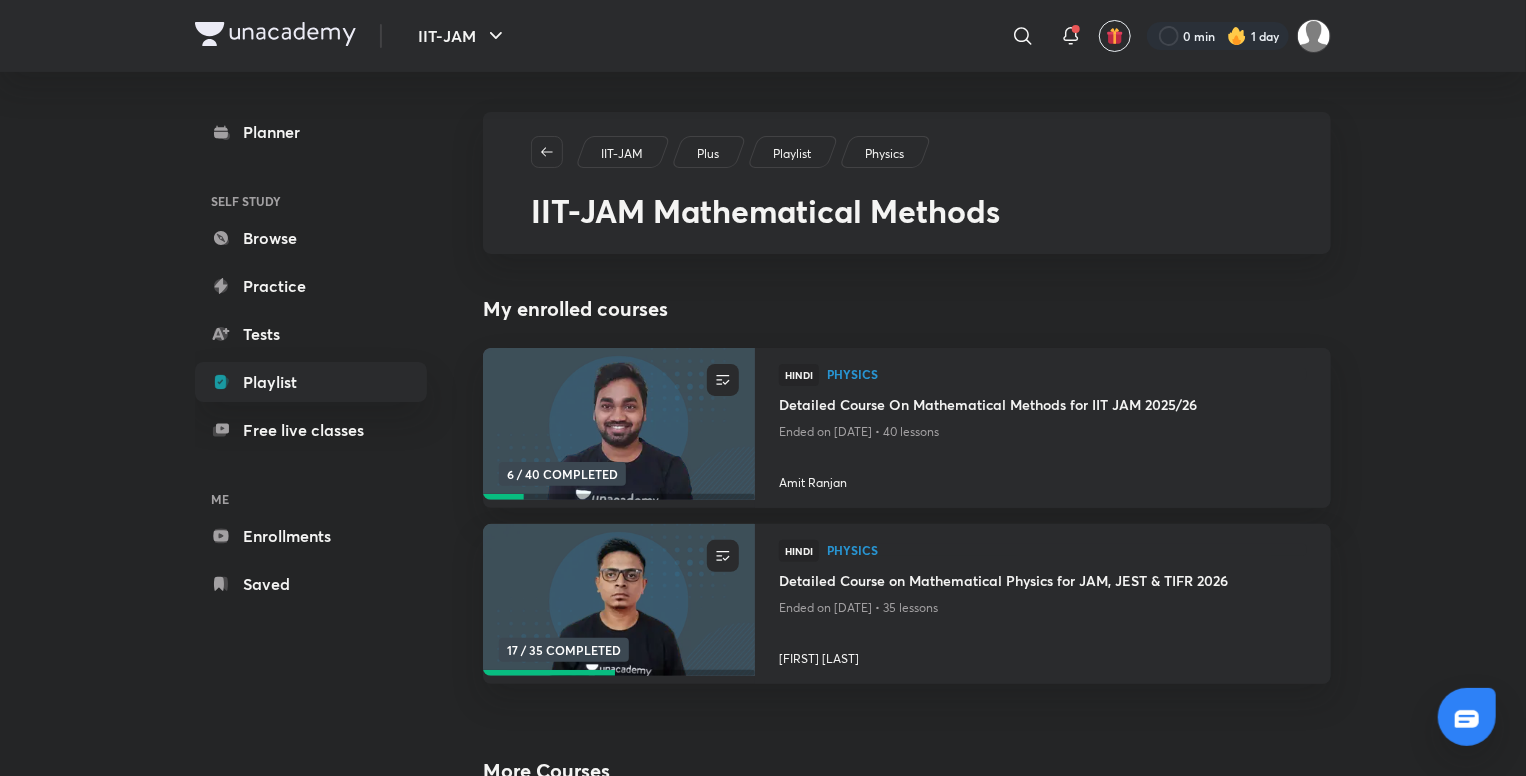 click at bounding box center (618, 424) 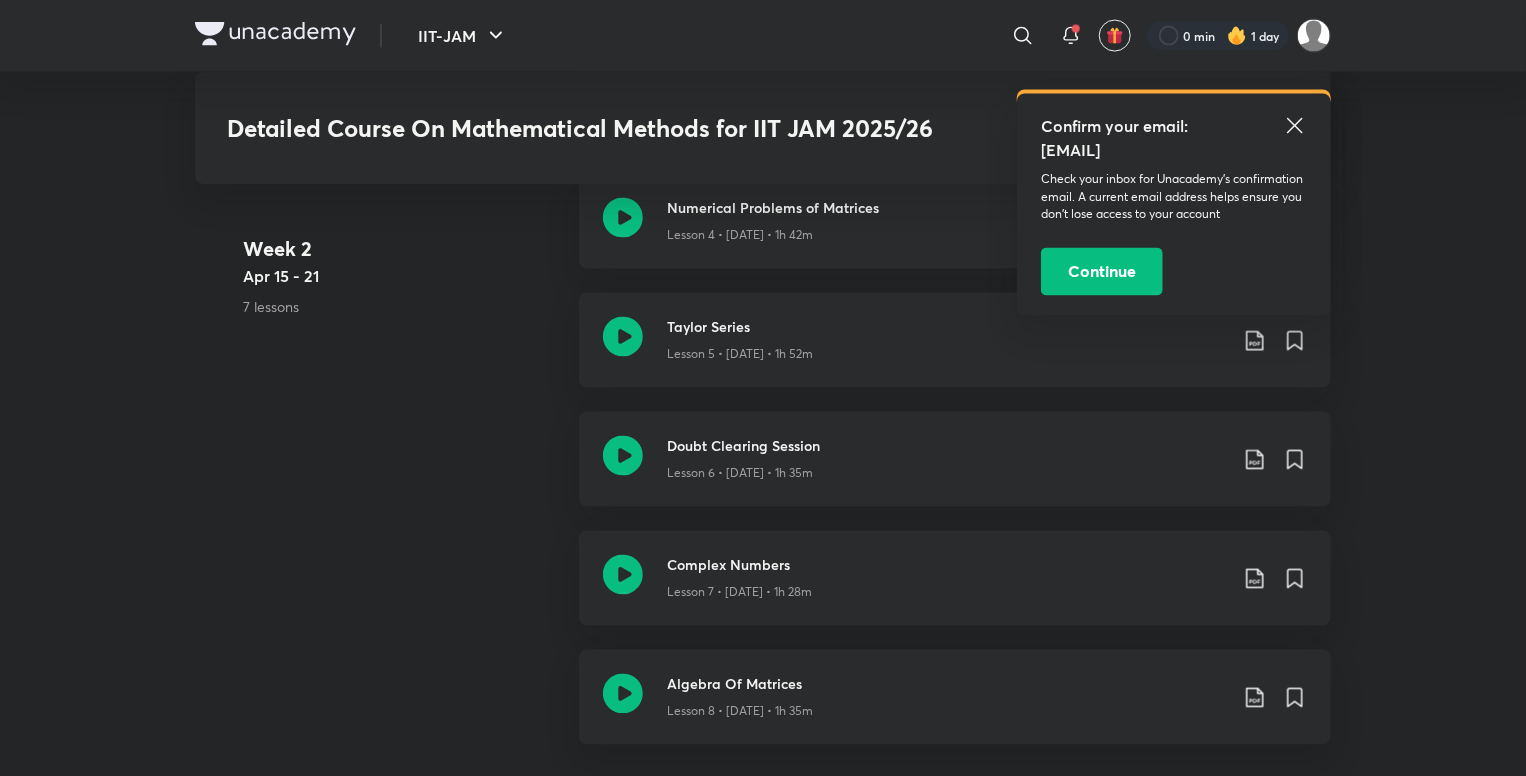 scroll, scrollTop: 1696, scrollLeft: 0, axis: vertical 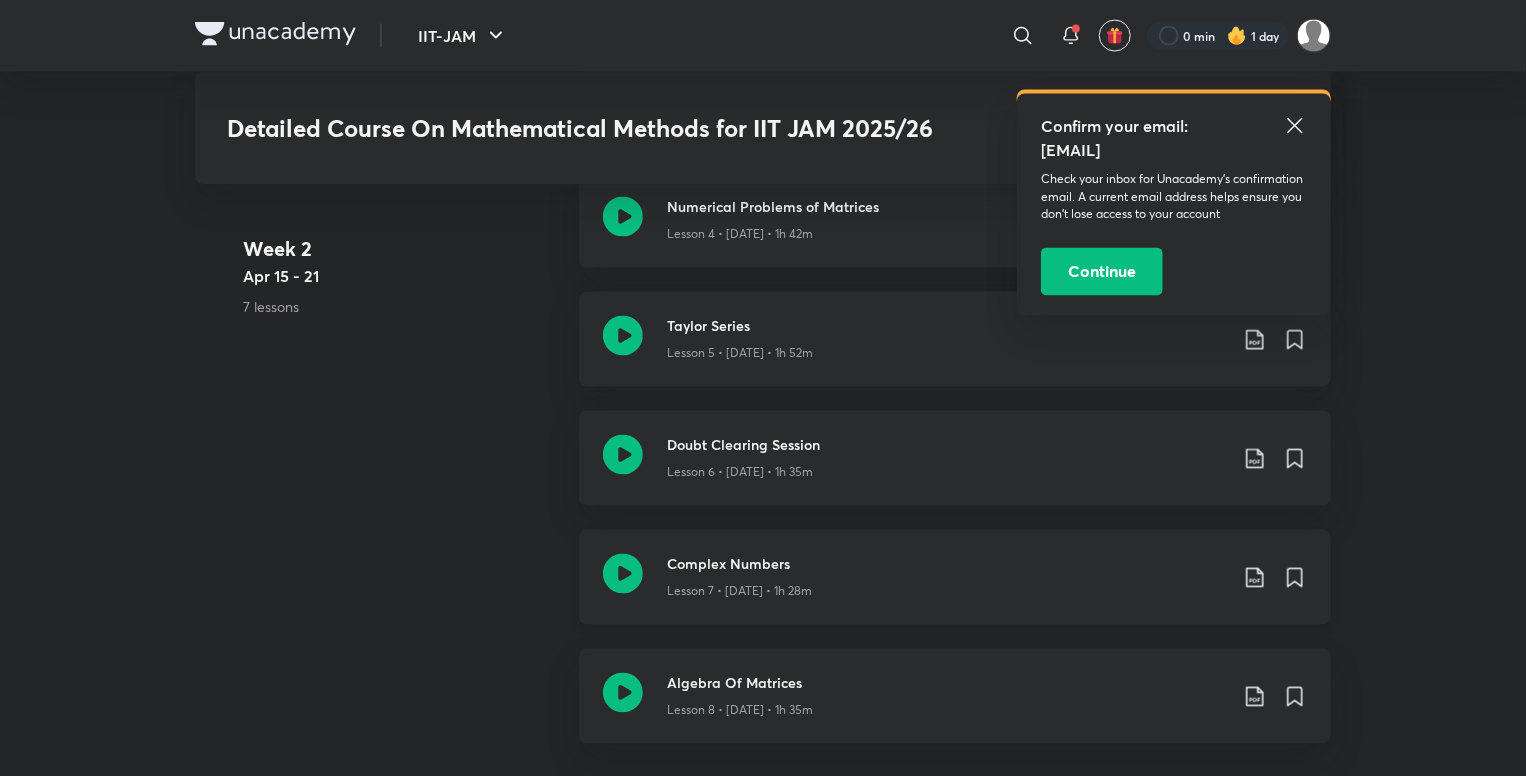 click 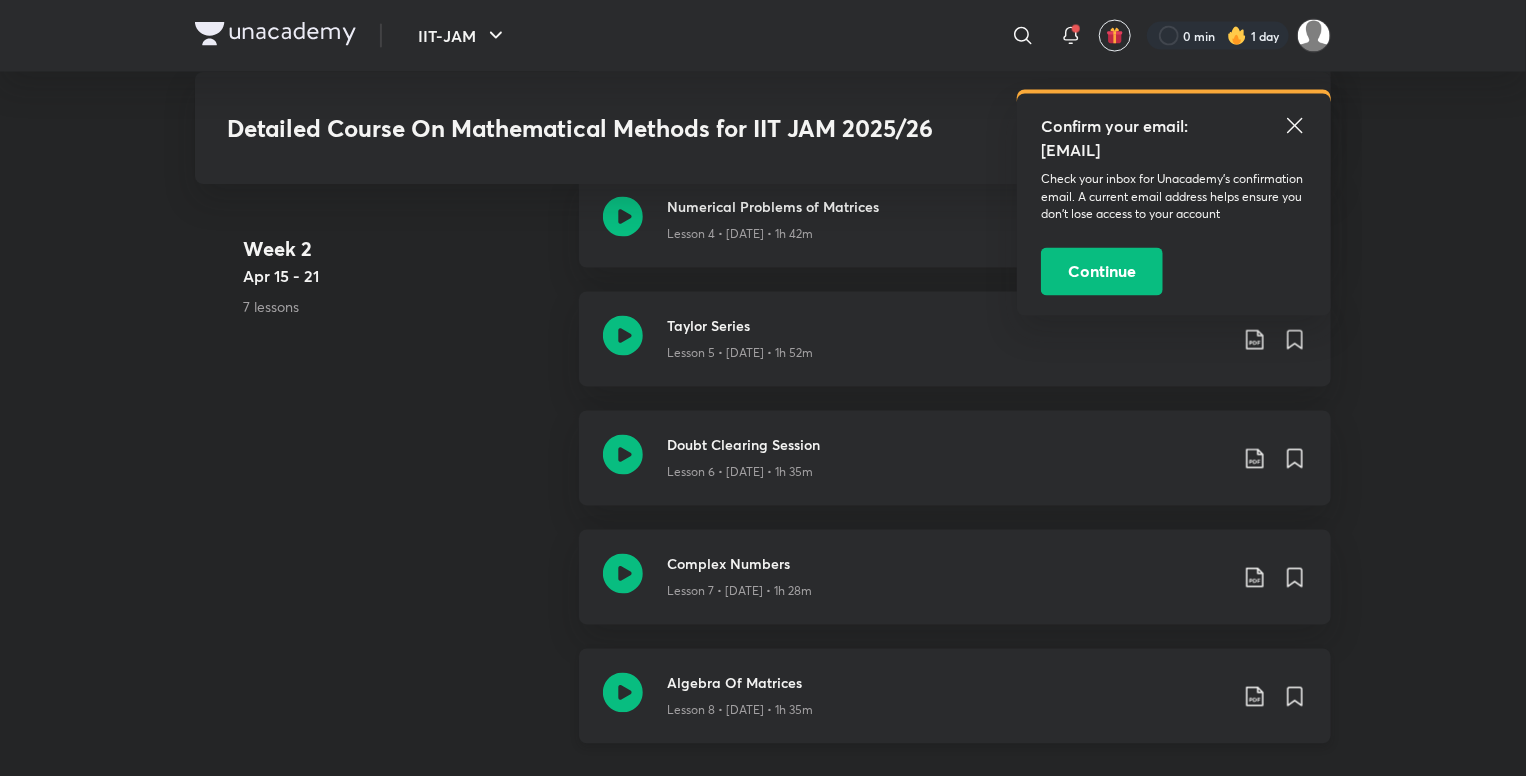 click 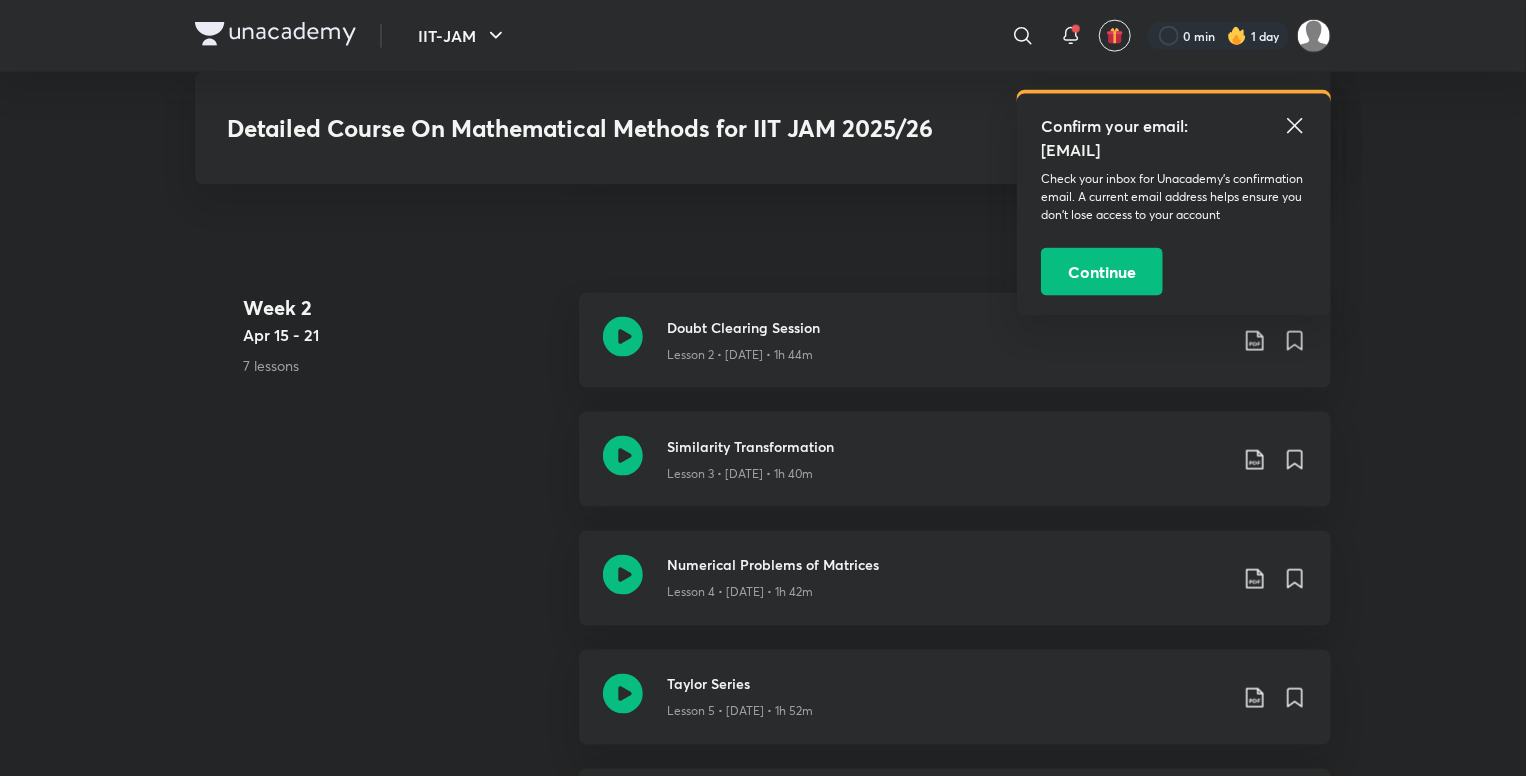 scroll, scrollTop: 1339, scrollLeft: 0, axis: vertical 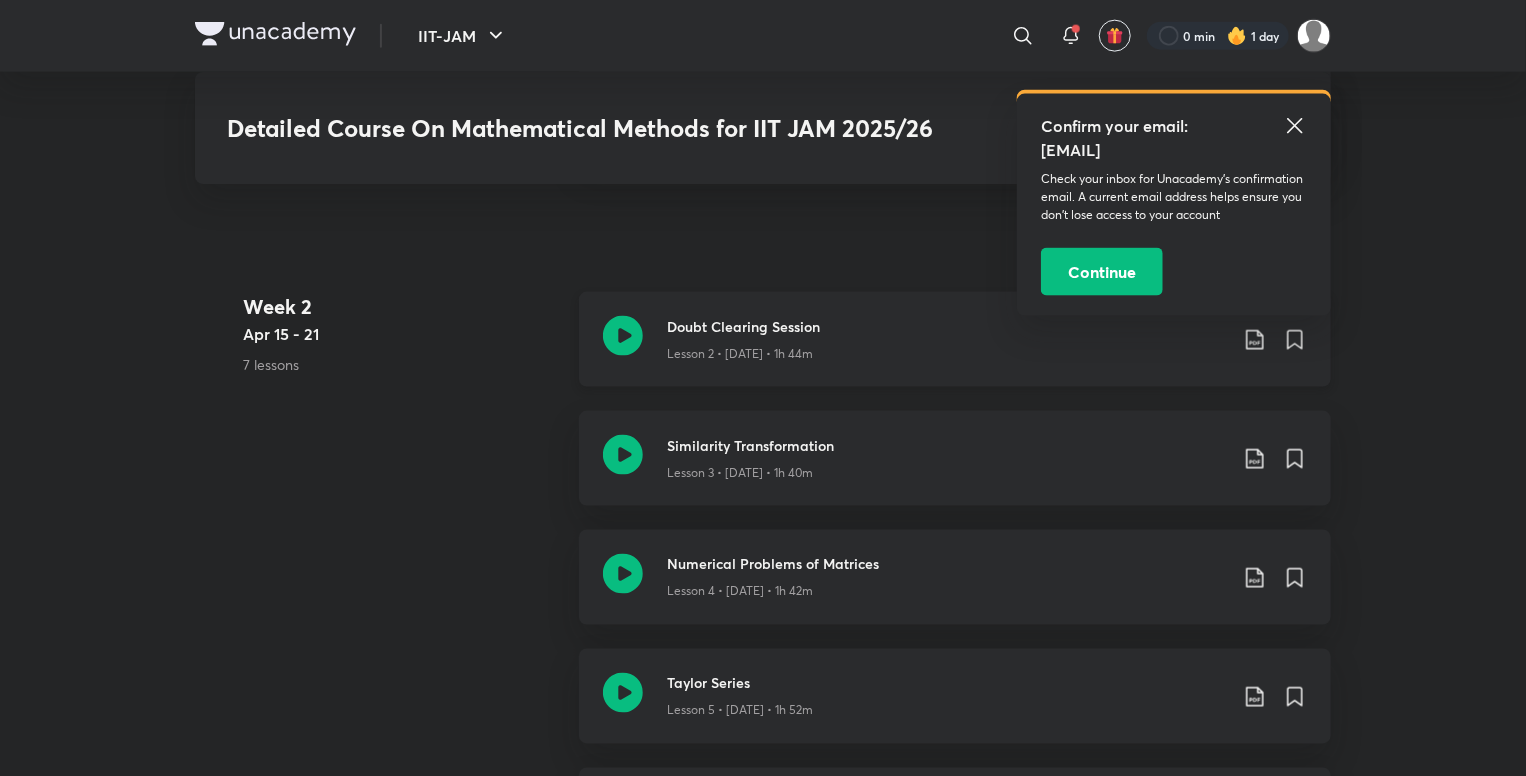 click 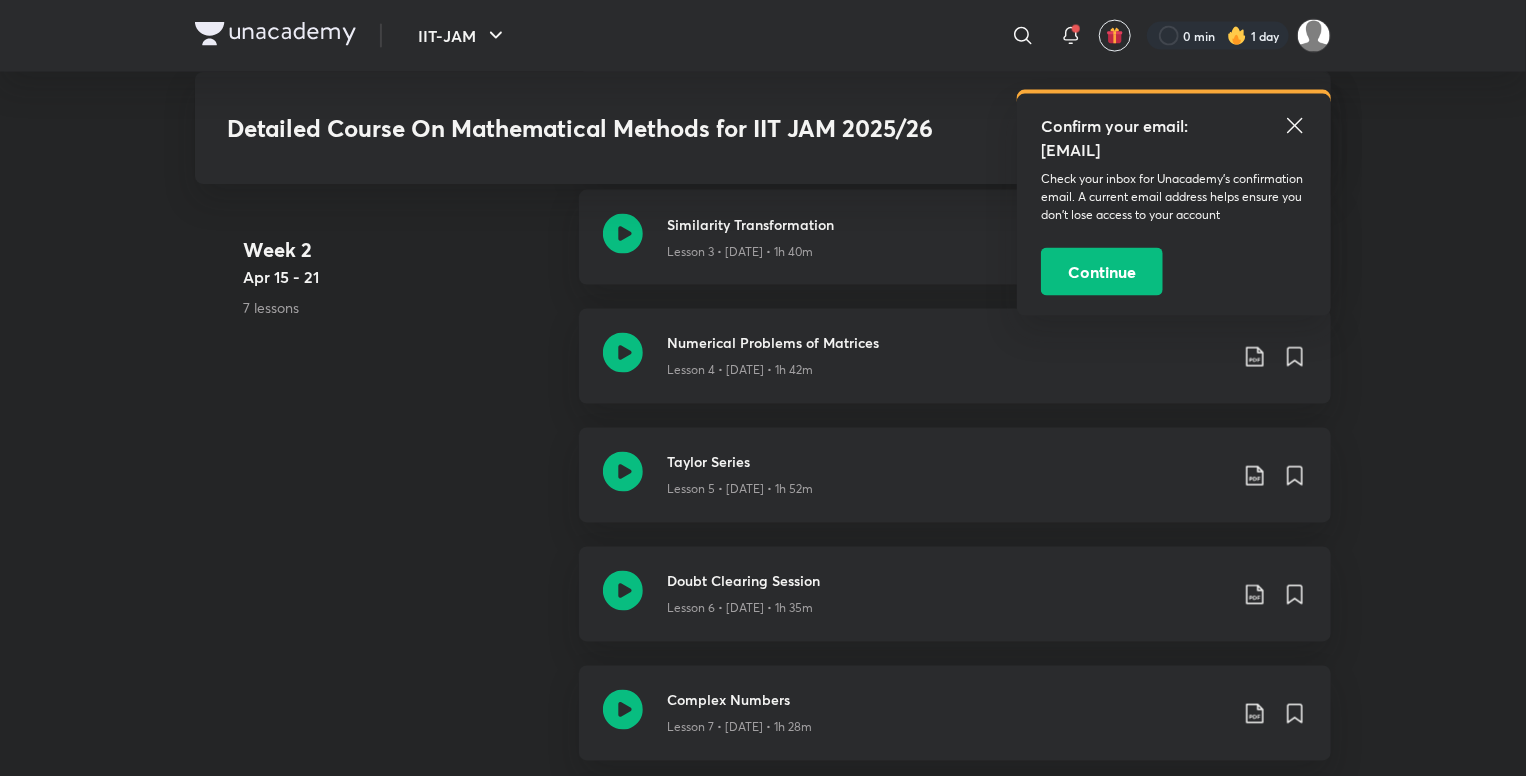 scroll, scrollTop: 1567, scrollLeft: 0, axis: vertical 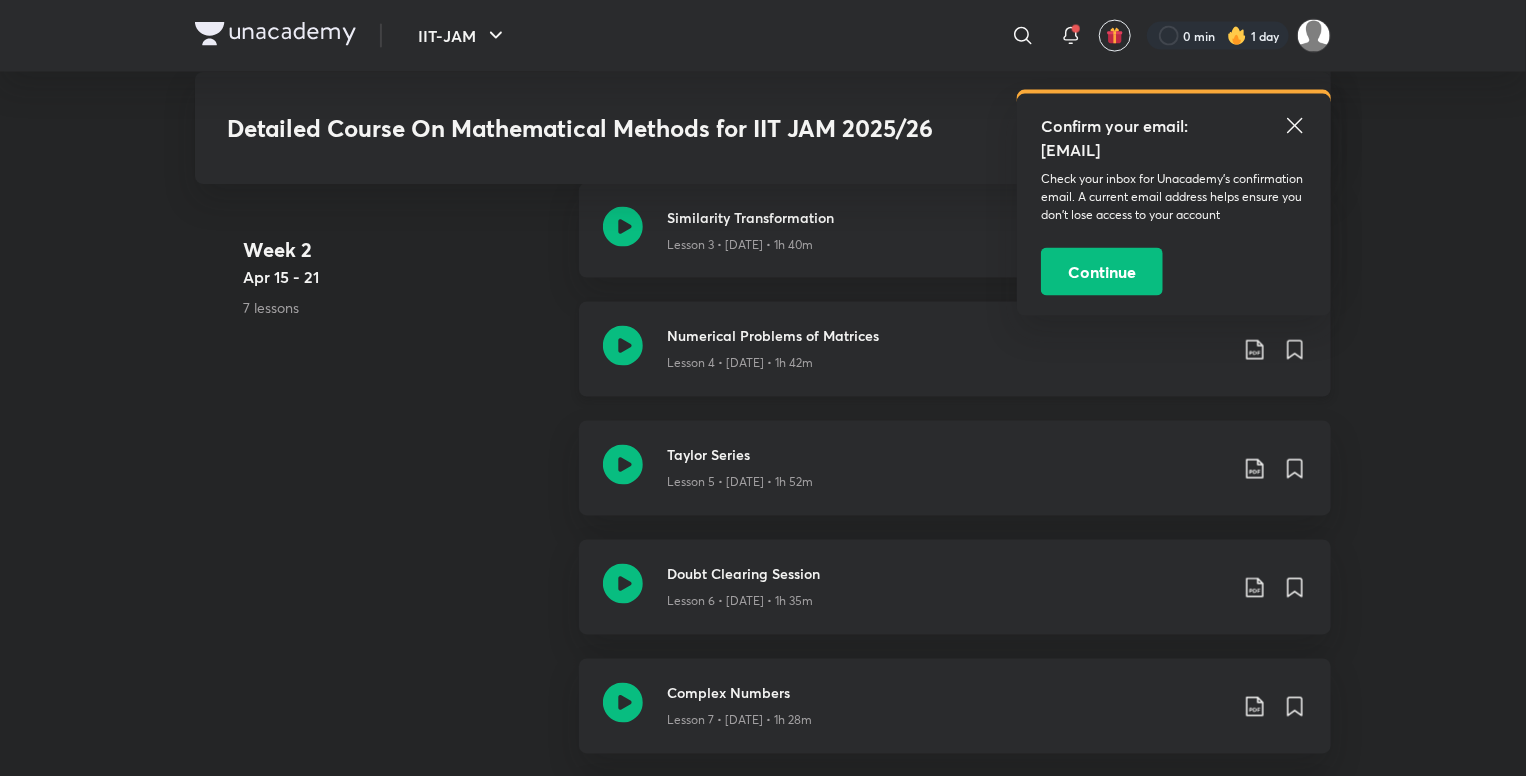 click 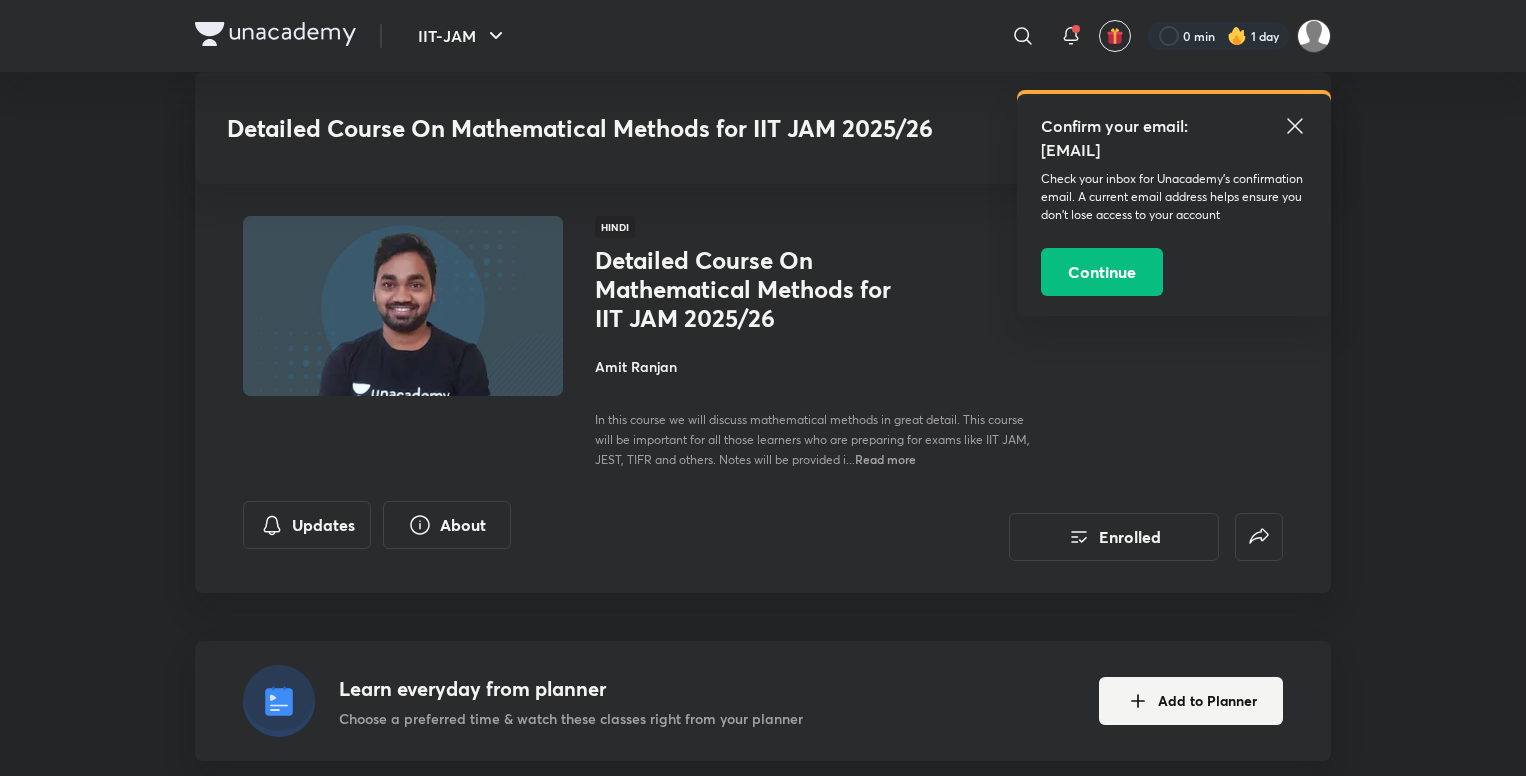 scroll, scrollTop: 1567, scrollLeft: 0, axis: vertical 